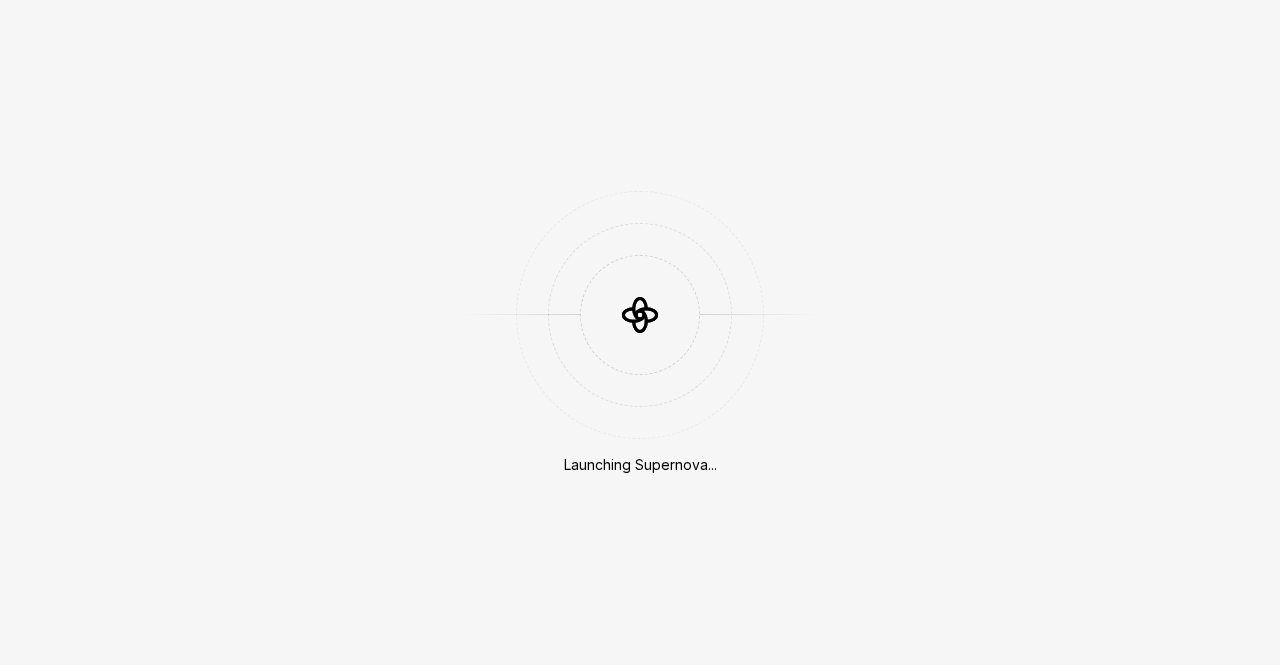 scroll, scrollTop: 0, scrollLeft: 0, axis: both 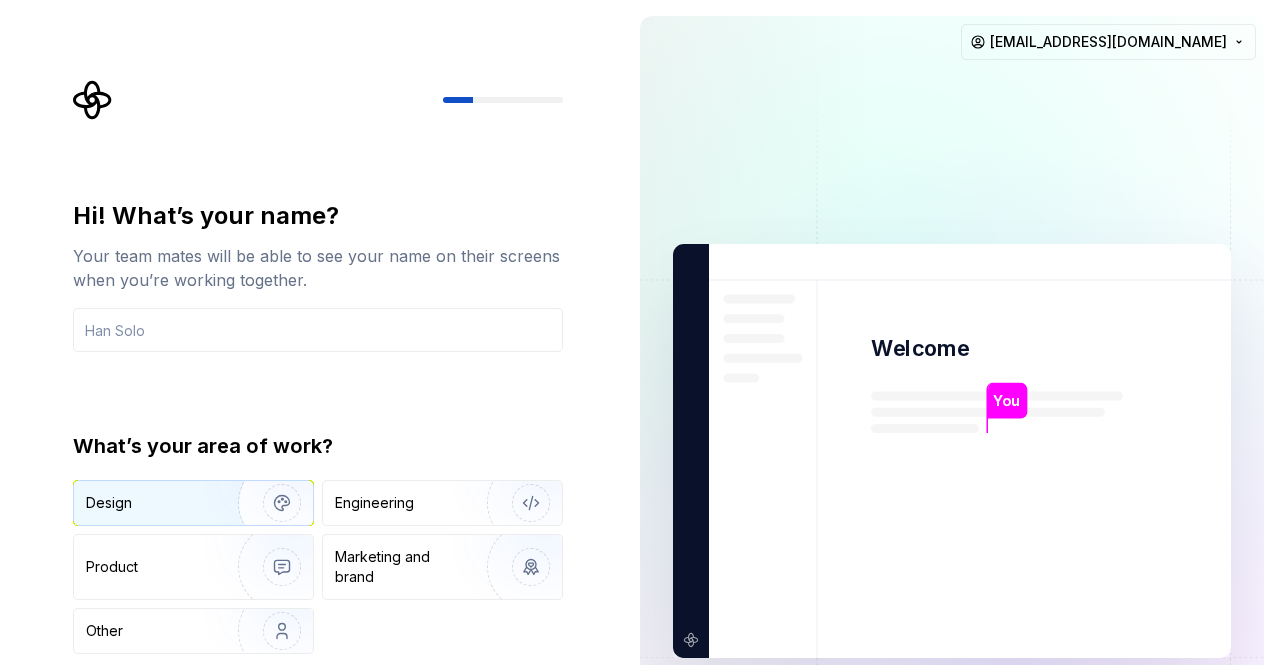 click on "Design" at bounding box center [149, 503] 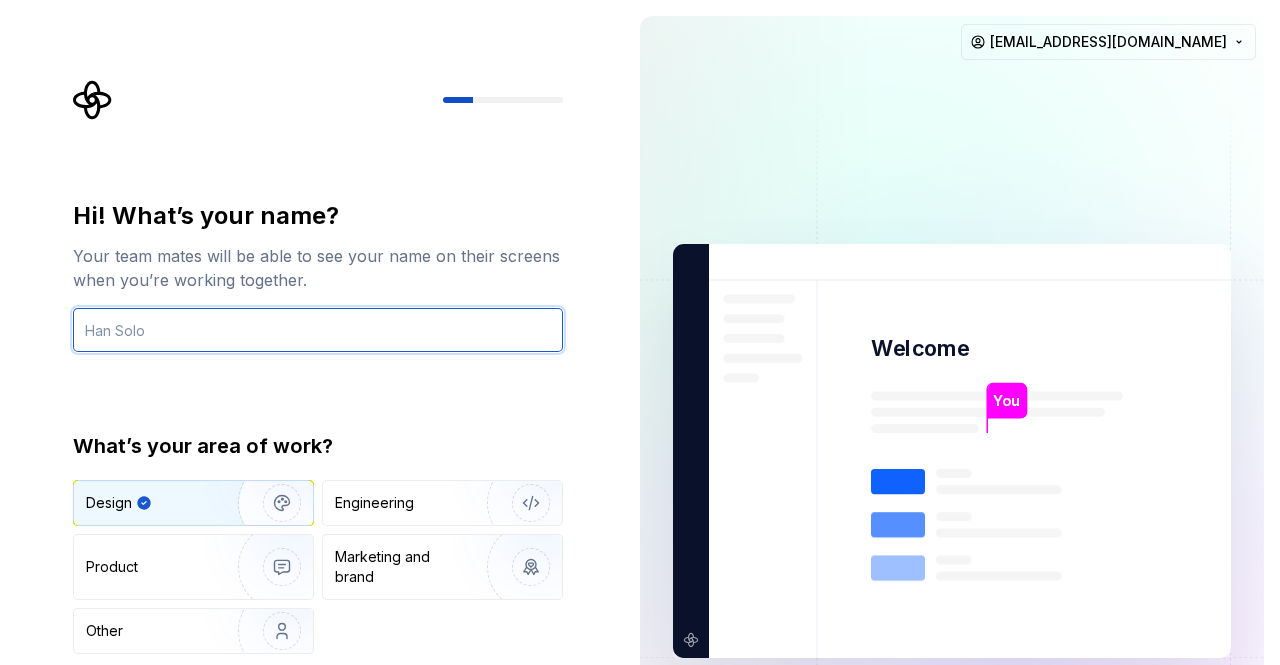 click at bounding box center [318, 330] 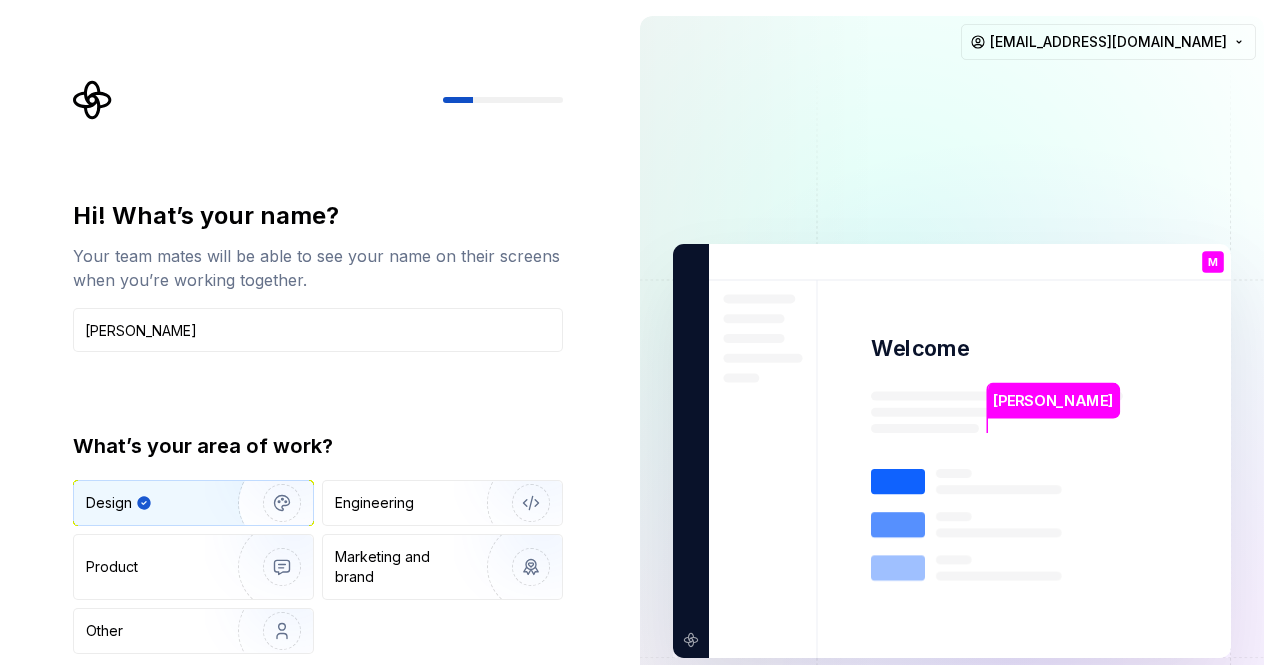 click on "Hi! What’s your name? Your team mates will be able to see your name on their screens when you’re working together. [PERSON_NAME] What’s your area of work? Design Engineering Product Marketing and brand Other Continue" at bounding box center (324, 401) 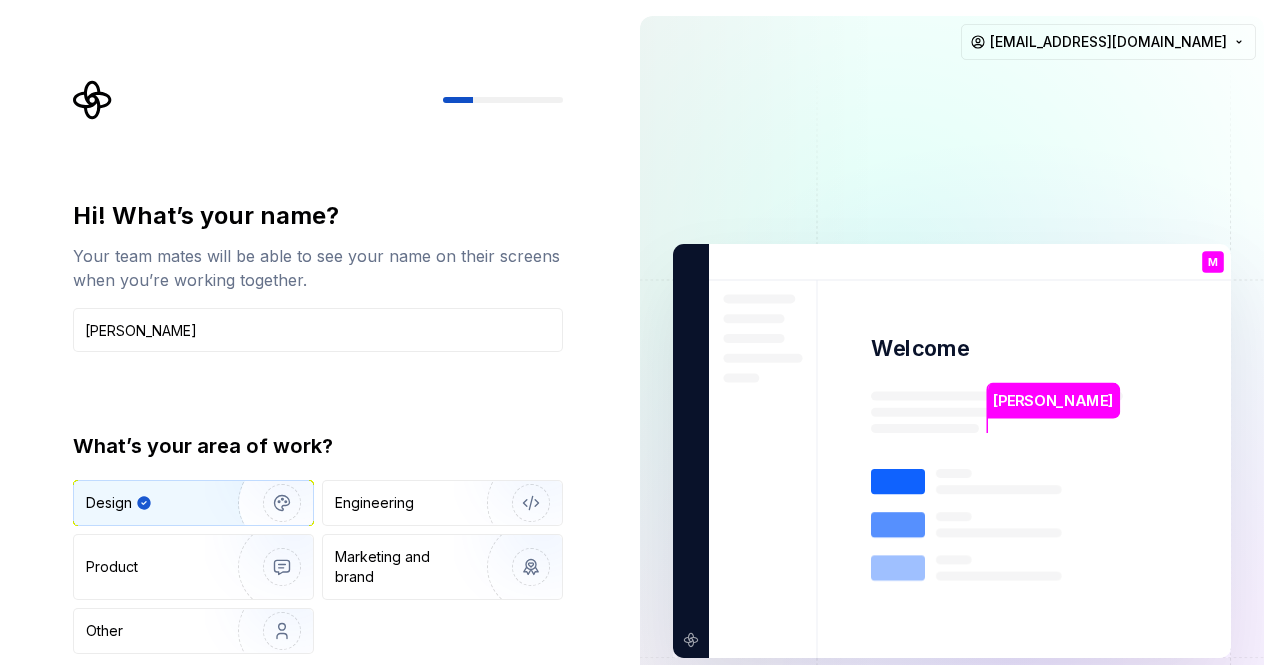 click on "[PERSON_NAME]" at bounding box center [1053, 408] 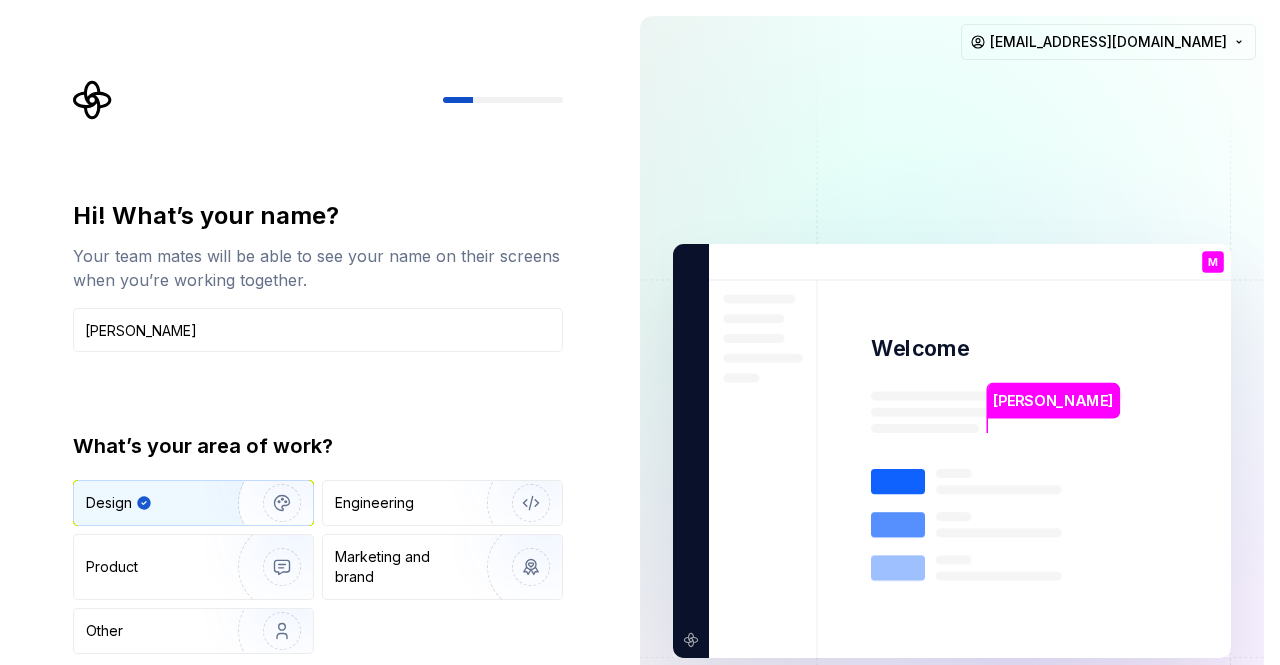 click on "Hi! What’s your name?" at bounding box center (318, 216) 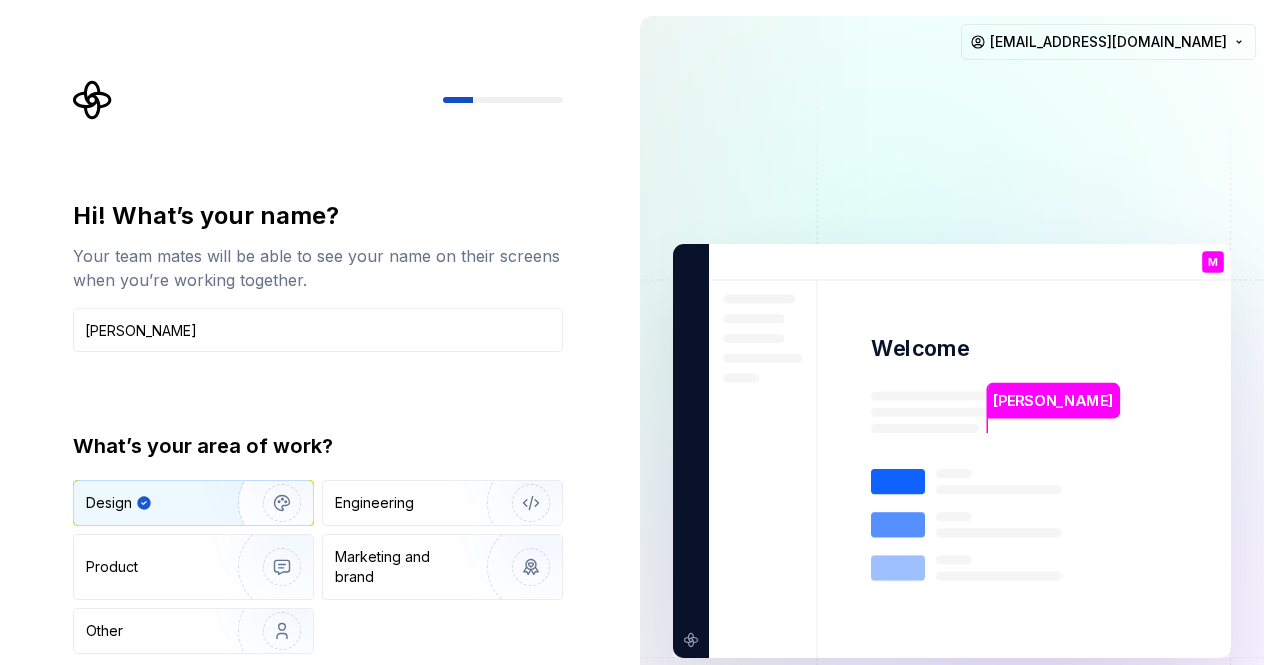 drag, startPoint x: 448, startPoint y: 100, endPoint x: 512, endPoint y: 99, distance: 64.00781 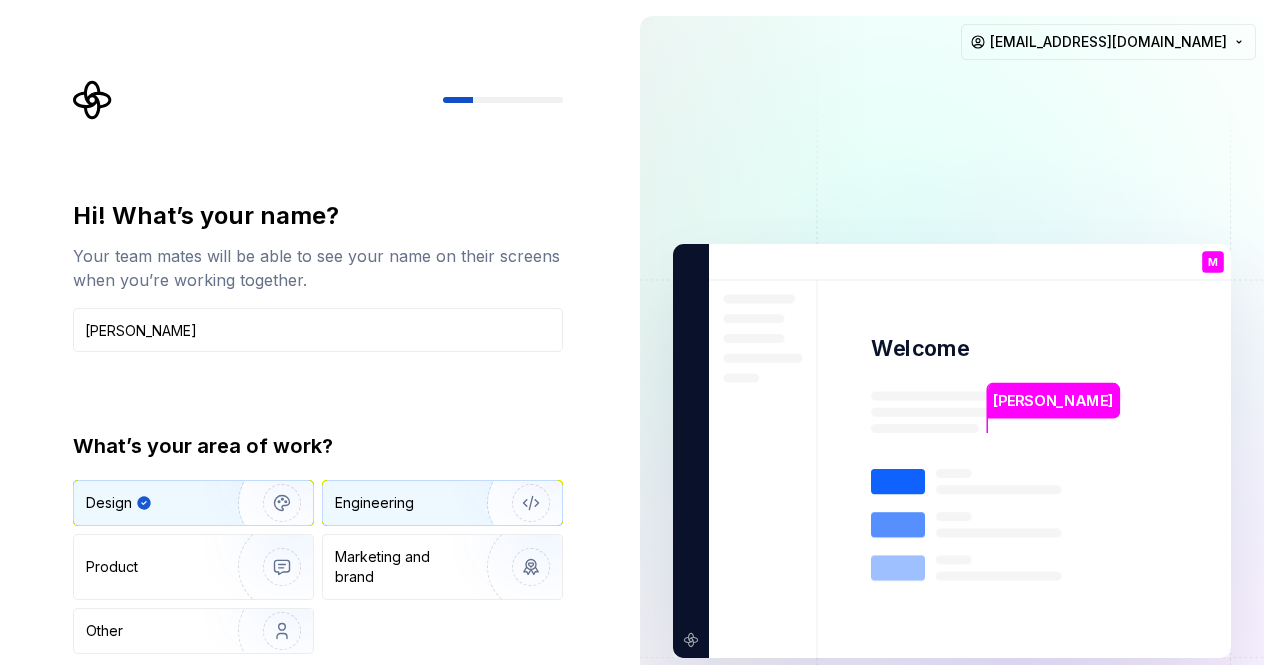 click on "Engineering" at bounding box center [374, 503] 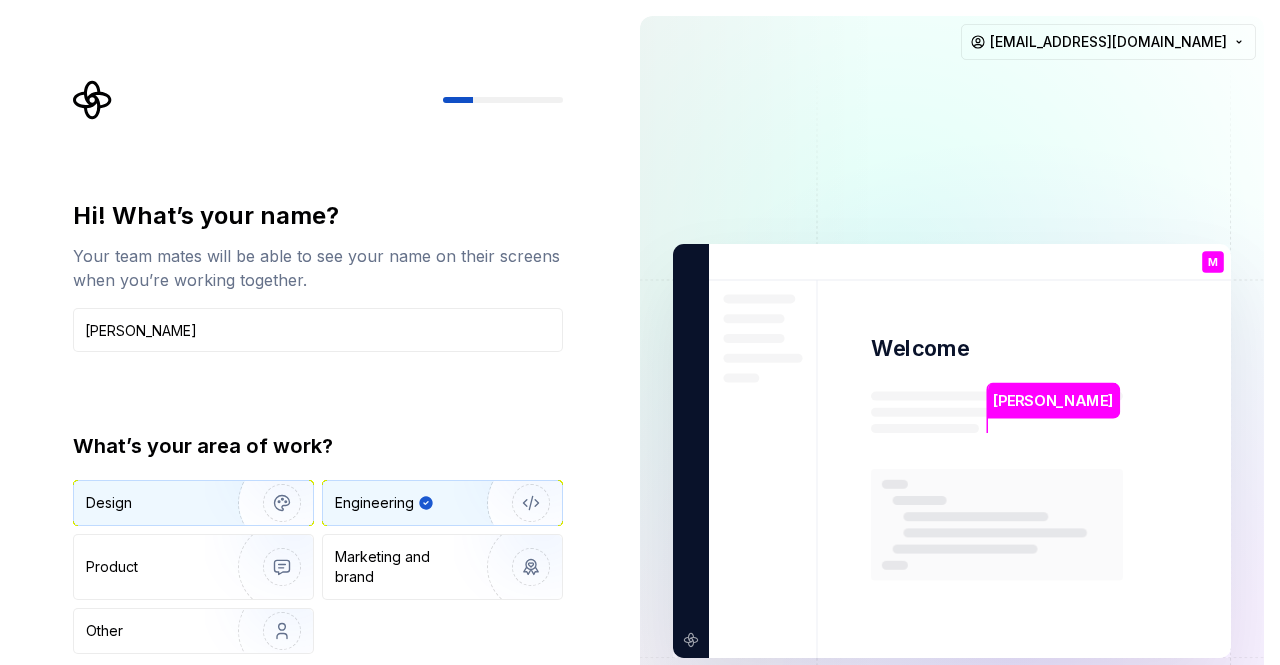 click at bounding box center (269, 503) 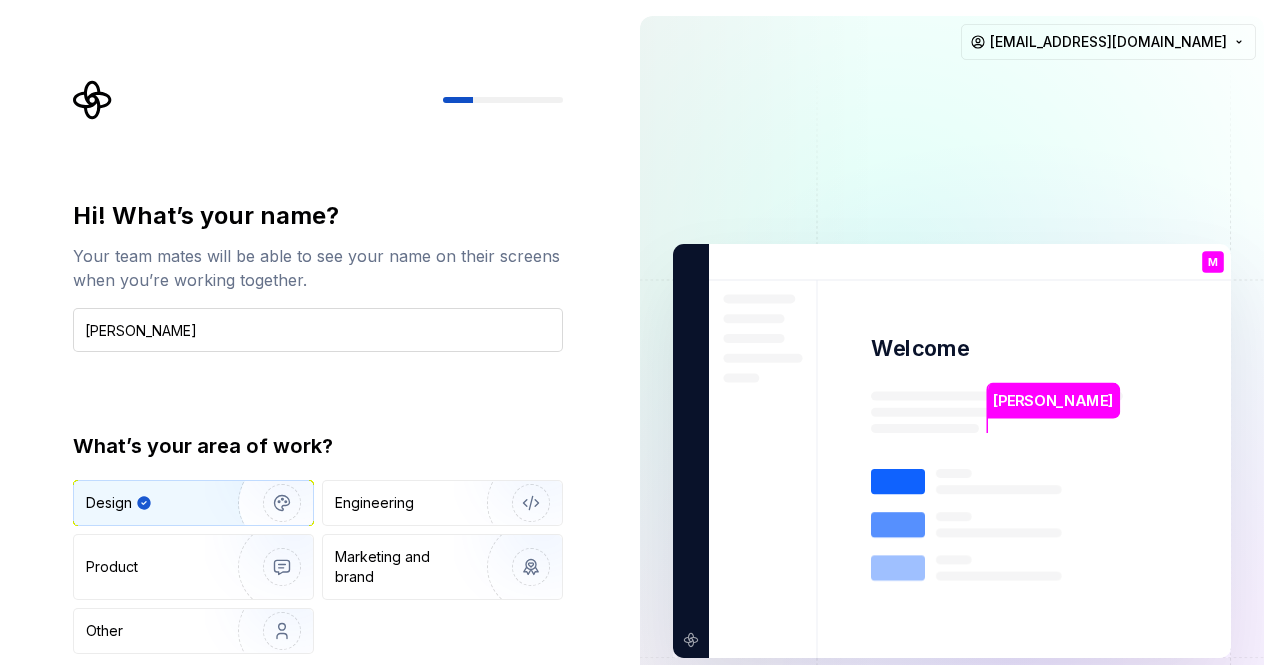 click on "[PERSON_NAME]" at bounding box center [318, 330] 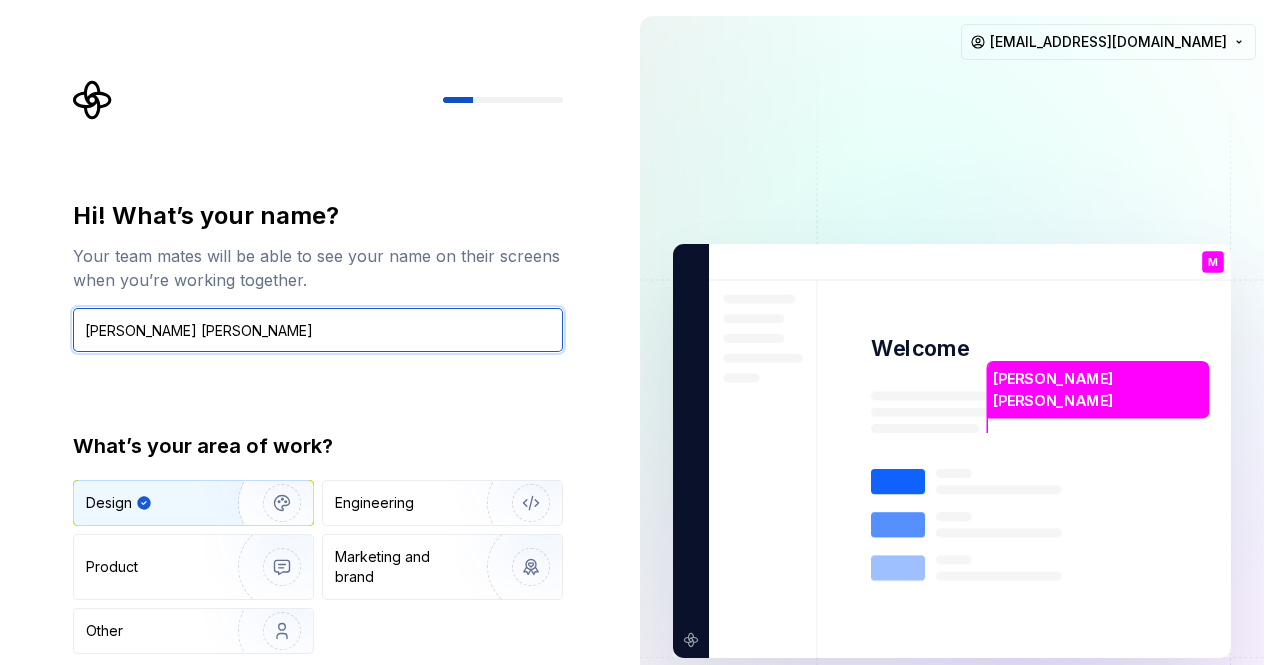 type on "[PERSON_NAME] [PERSON_NAME]" 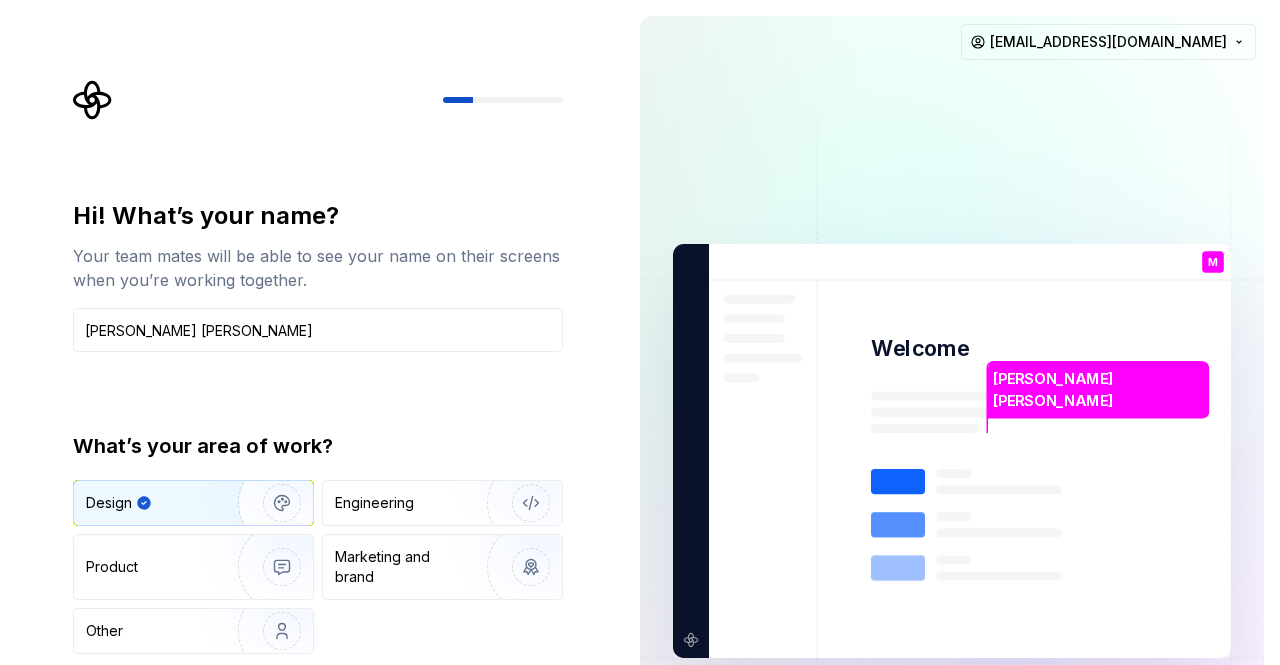 click at bounding box center (318, 100) 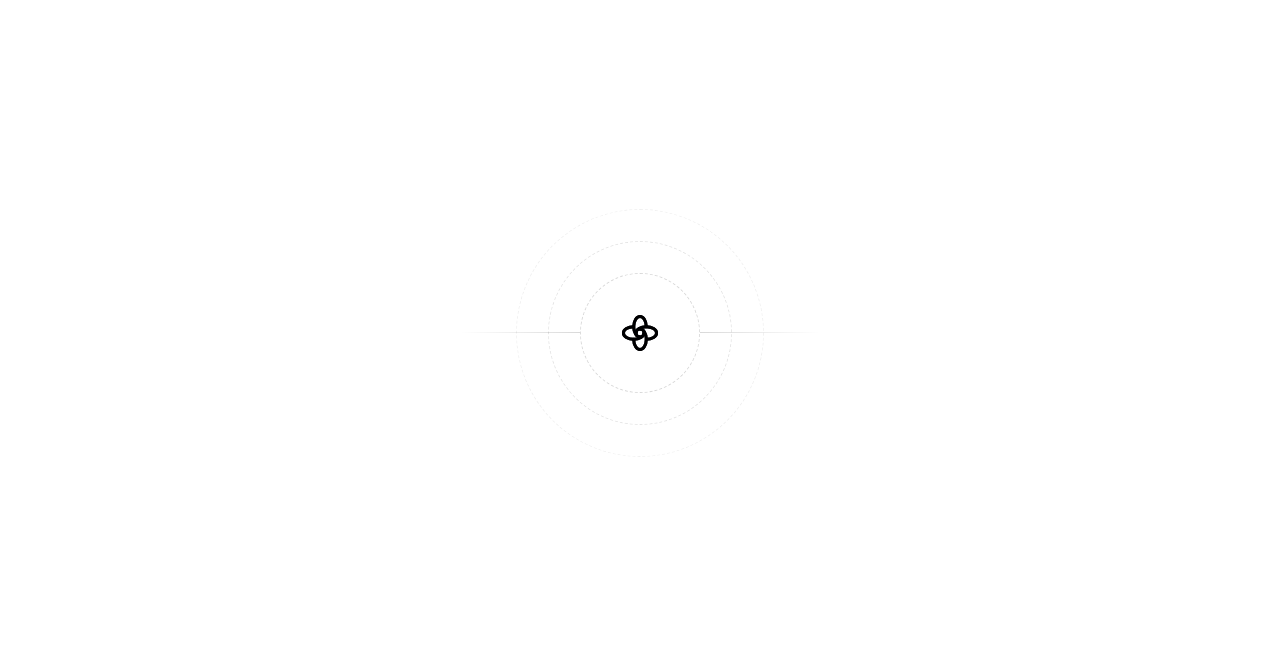 scroll, scrollTop: 0, scrollLeft: 0, axis: both 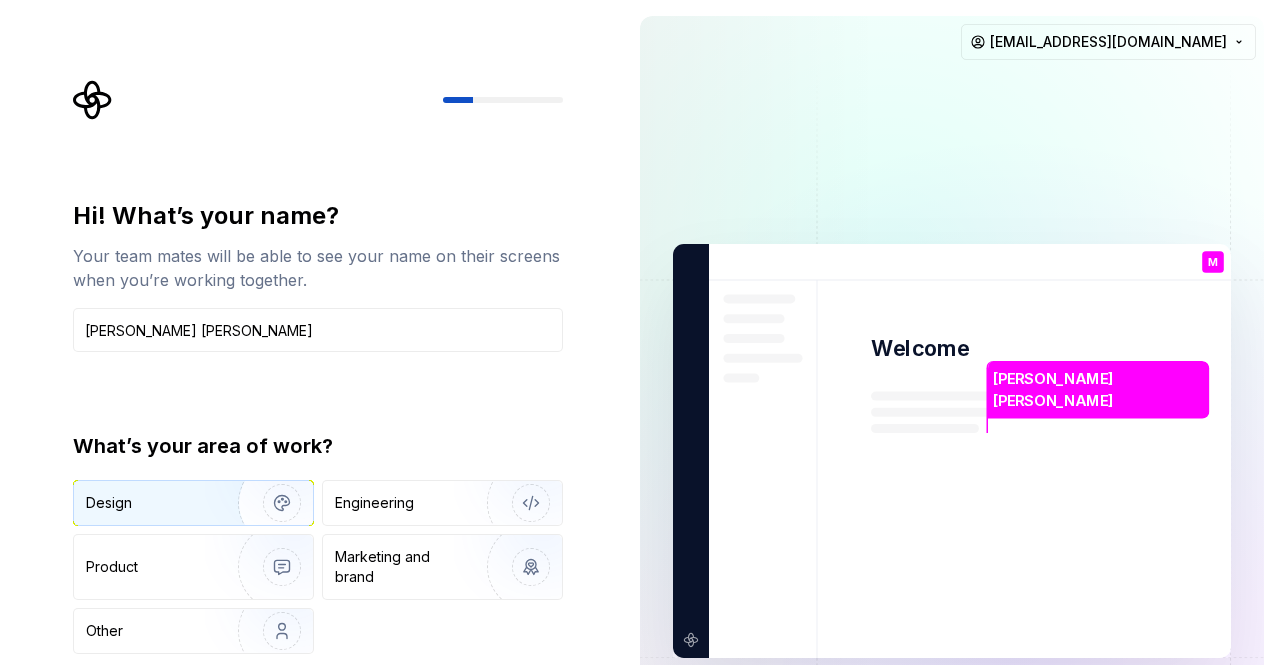 type on "Miguel Pereira" 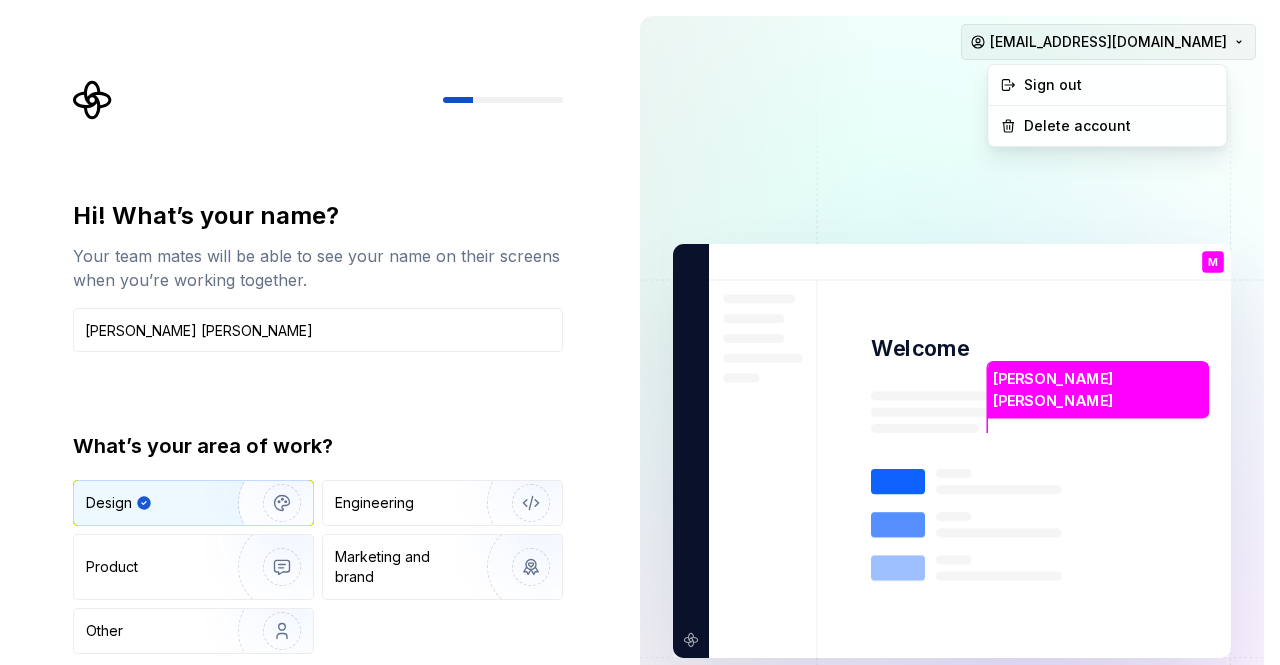 click on "Hi! What’s your name? Your team mates will be able to see your name on their screens when you’re working together. Miguel Pereira What’s your area of work? Design Engineering Product Marketing and brand Other Continue Miguel Pereira Welcome M You T B +3 Thomas Brooke Jamie miguelaapereira.06@gmail.com Sign out Delete account" at bounding box center [640, 332] 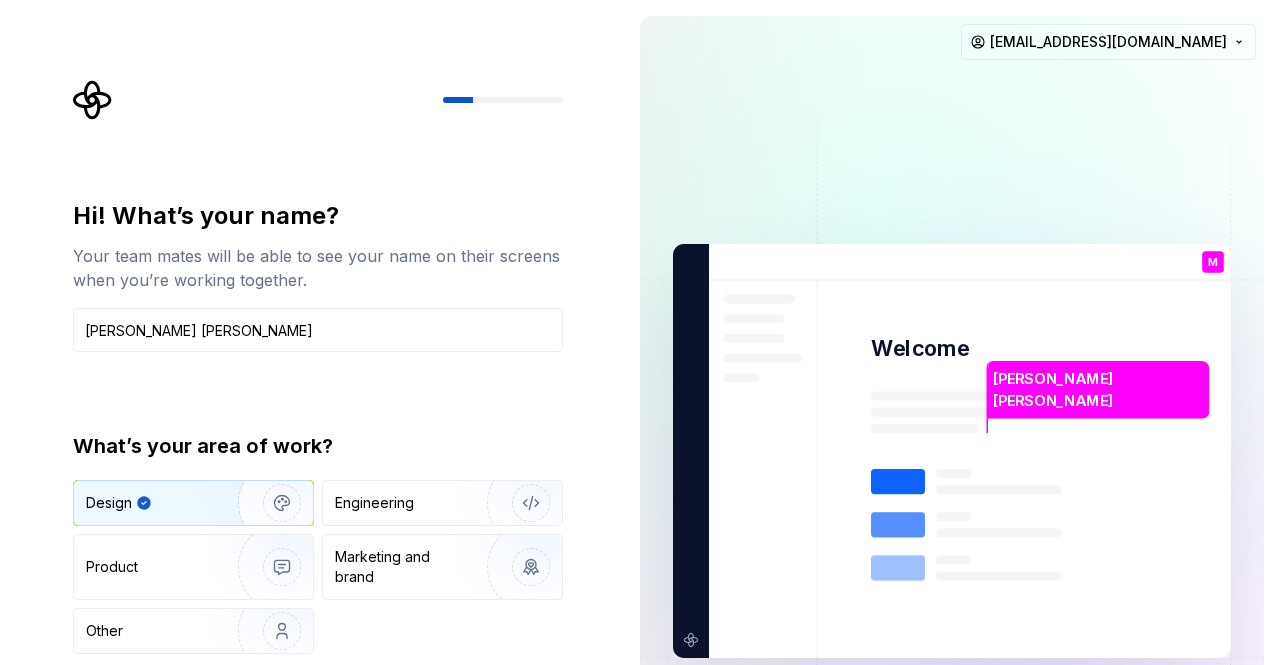 click on "Hi! What’s your name? Your team mates will be able to see your name on their screens when you’re working together. Miguel Pereira What’s your area of work? Design Engineering Product Marketing and brand Other Continue Miguel Pereira Welcome M You T B +3 Thomas Brooke Jamie miguelaapereira.06@gmail.com" at bounding box center (640, 332) 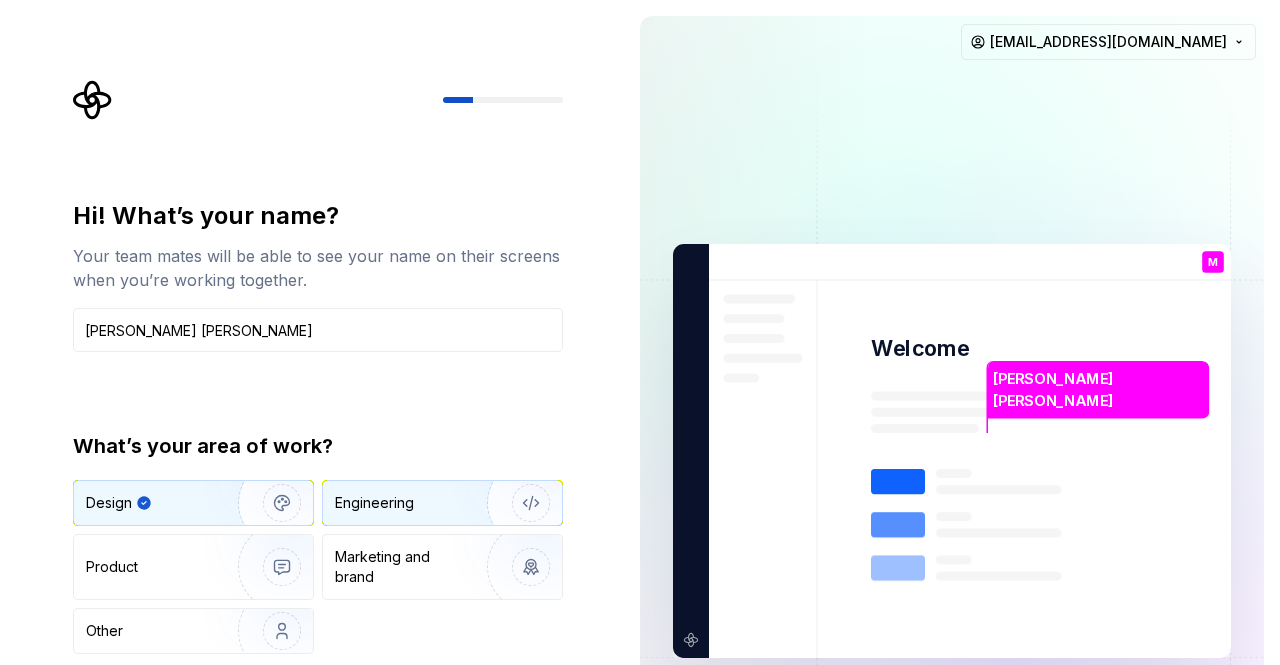 click at bounding box center (518, 503) 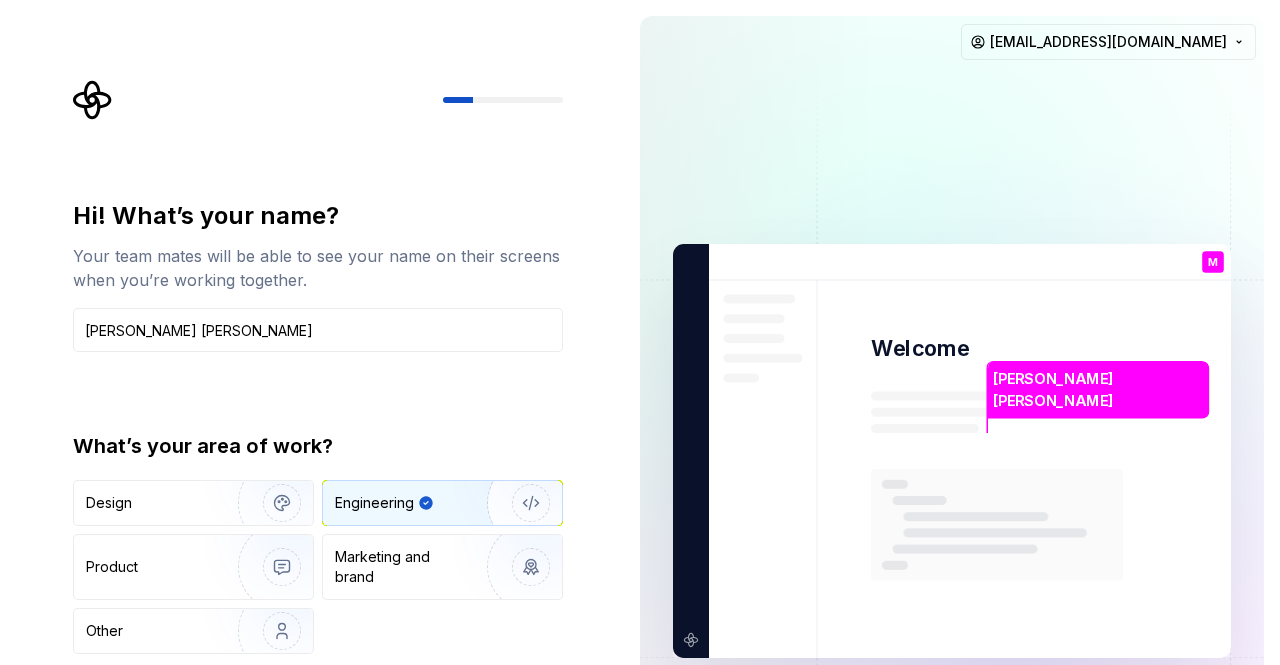 click at bounding box center [518, 503] 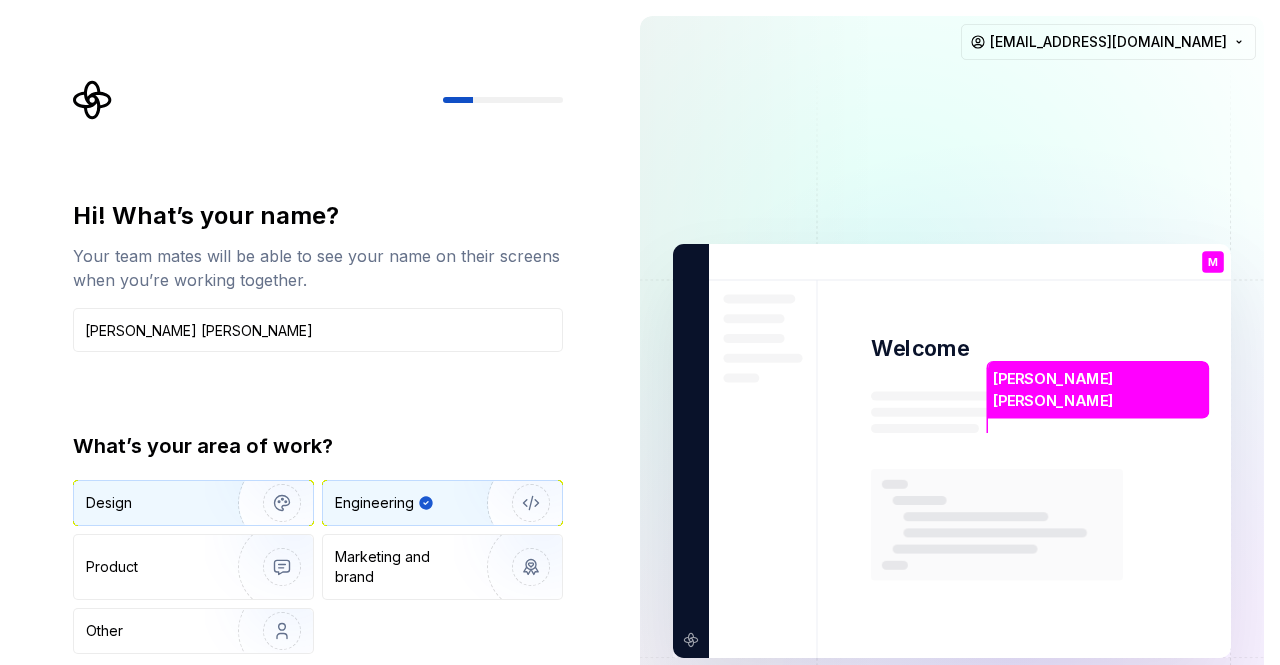 click at bounding box center [269, 503] 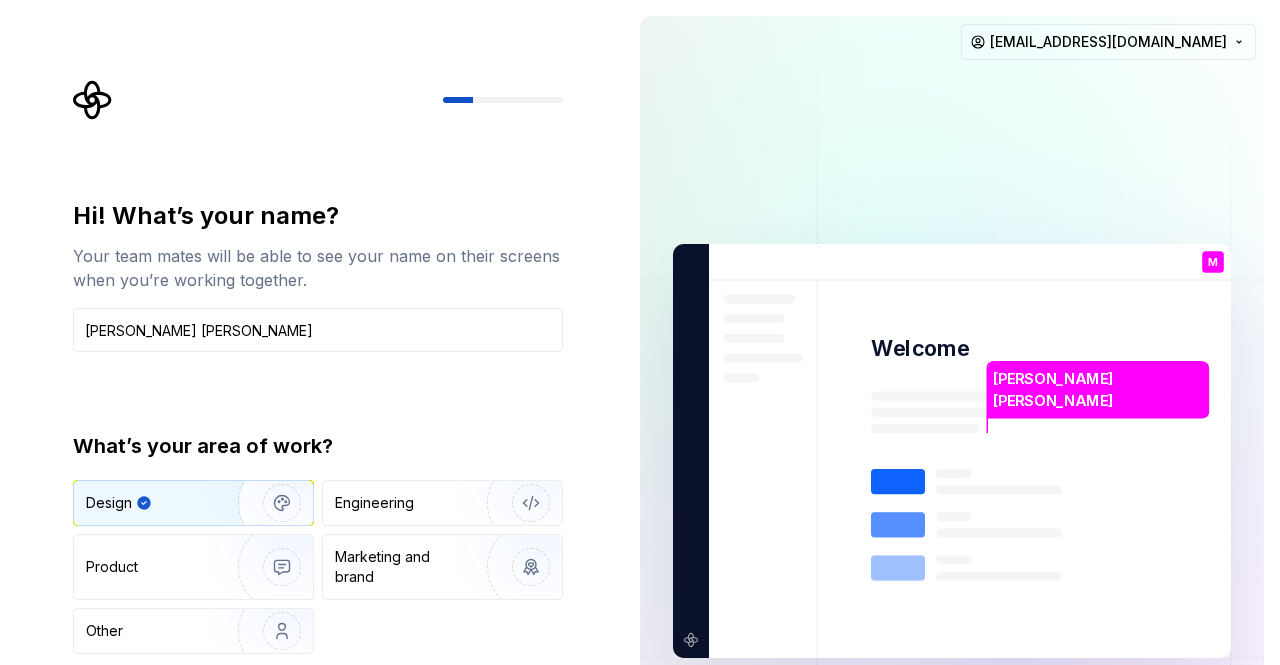 click at bounding box center [952, 451] 